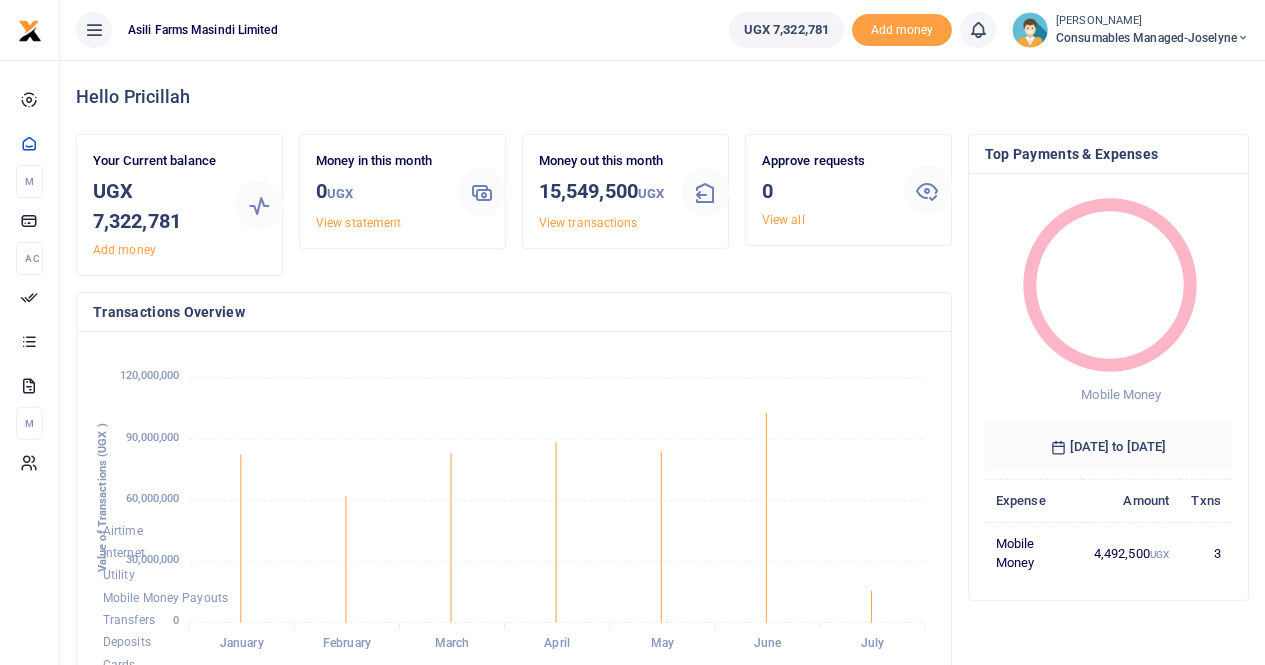 scroll, scrollTop: 0, scrollLeft: 0, axis: both 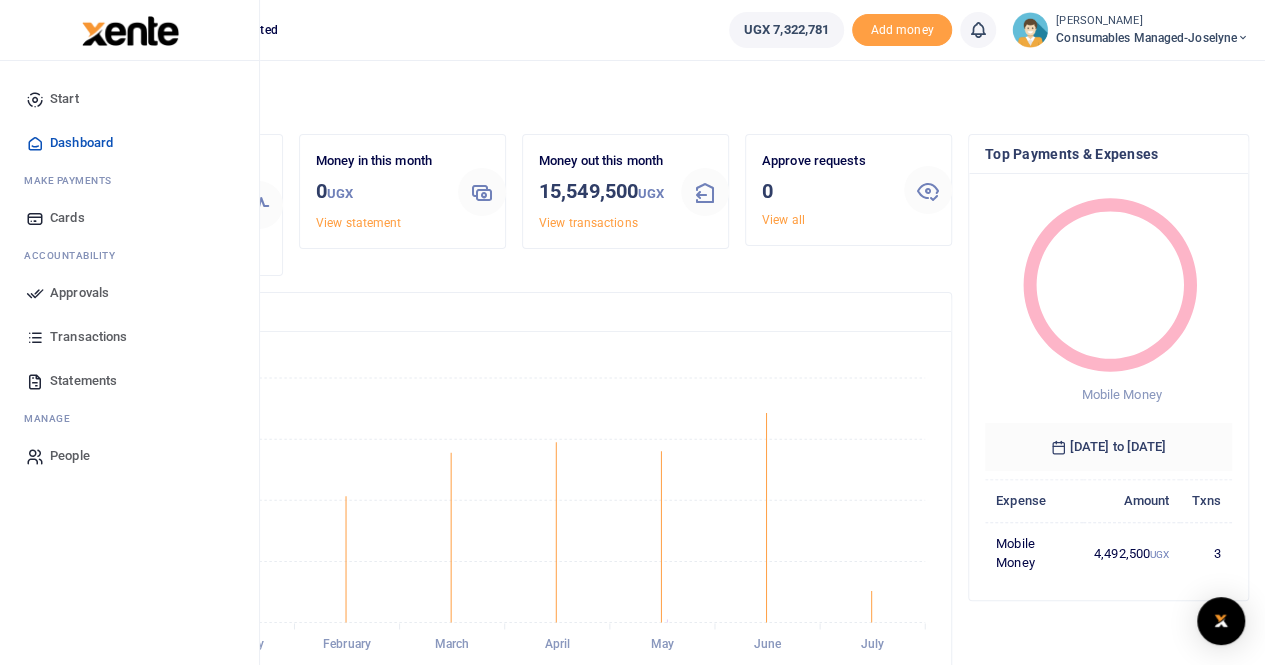 click on "Approvals" at bounding box center (79, 293) 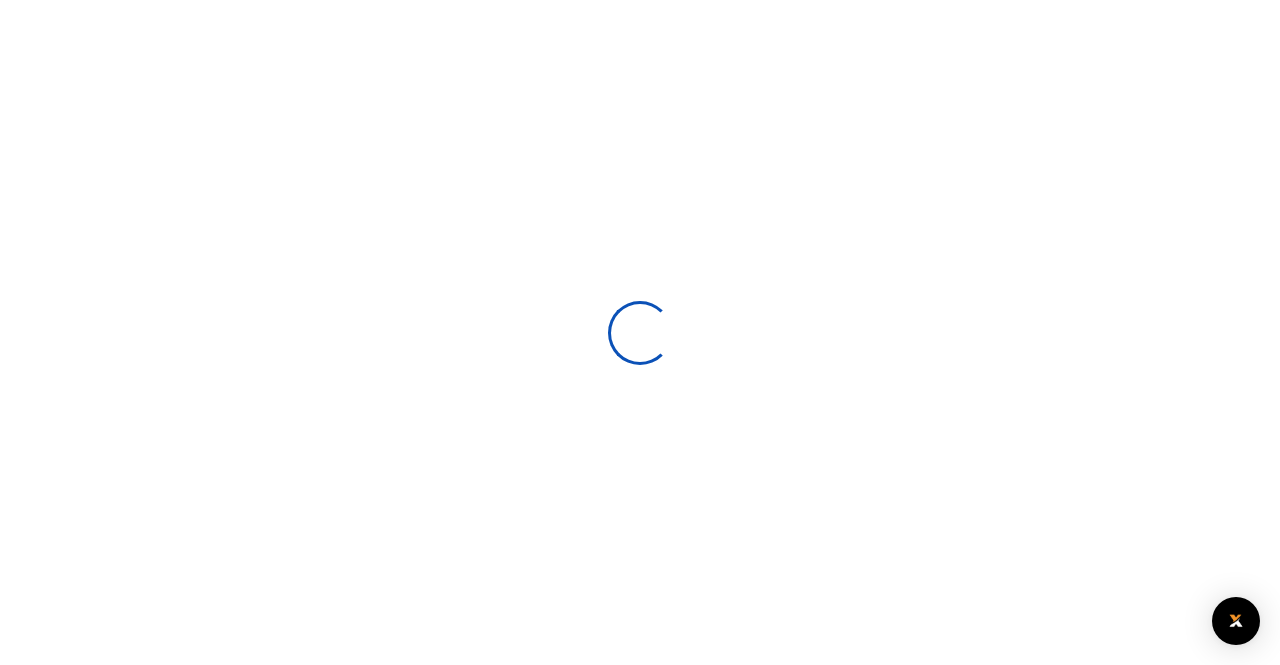 scroll, scrollTop: 0, scrollLeft: 0, axis: both 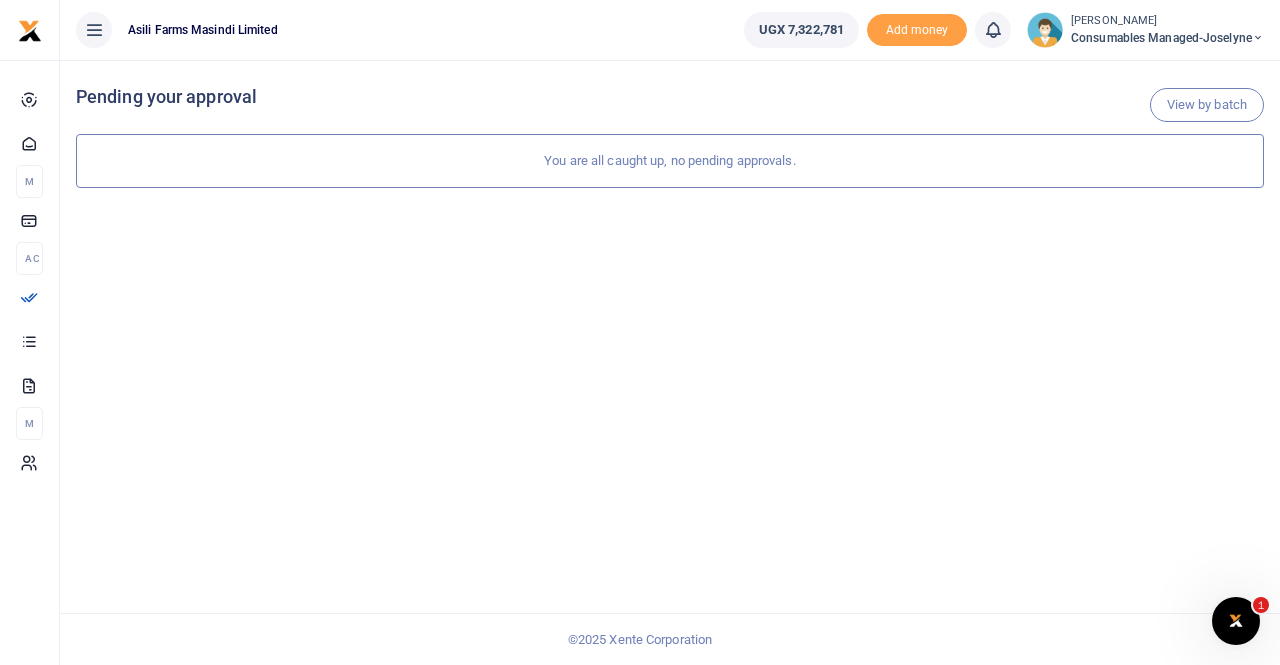 click on "Consumables managed-Joselyne" at bounding box center [1167, 38] 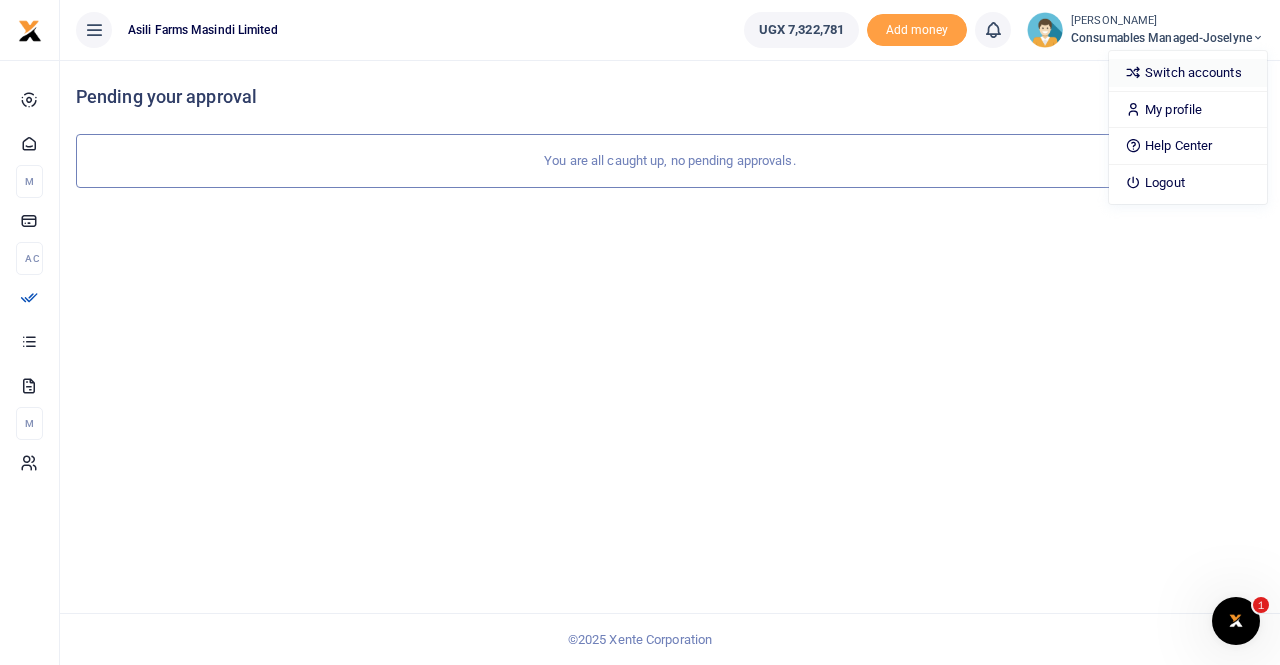 click on "Switch accounts" at bounding box center [1188, 73] 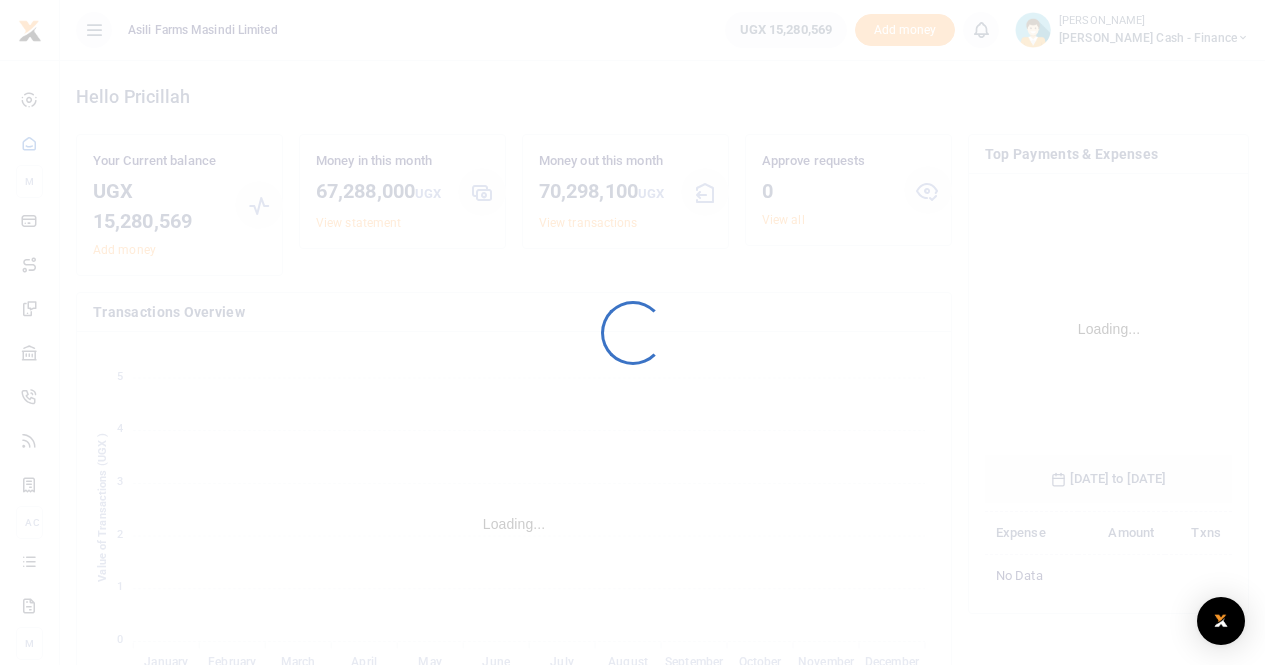 scroll, scrollTop: 0, scrollLeft: 0, axis: both 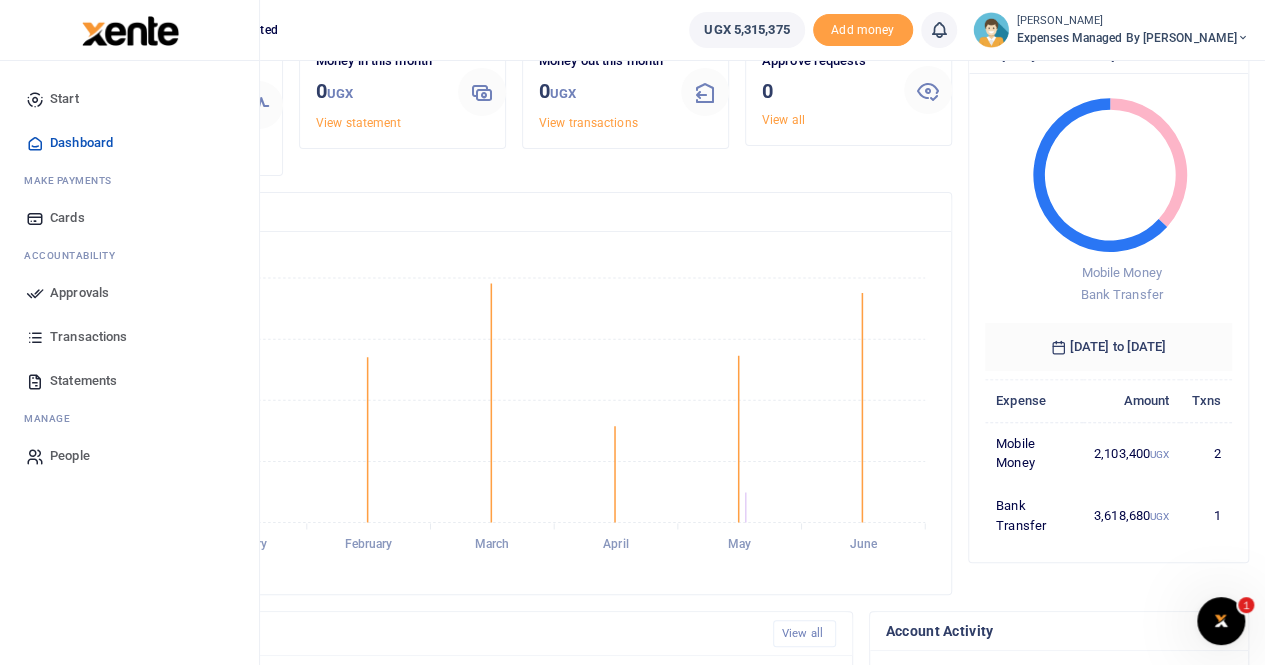 click on "Approvals" at bounding box center (79, 293) 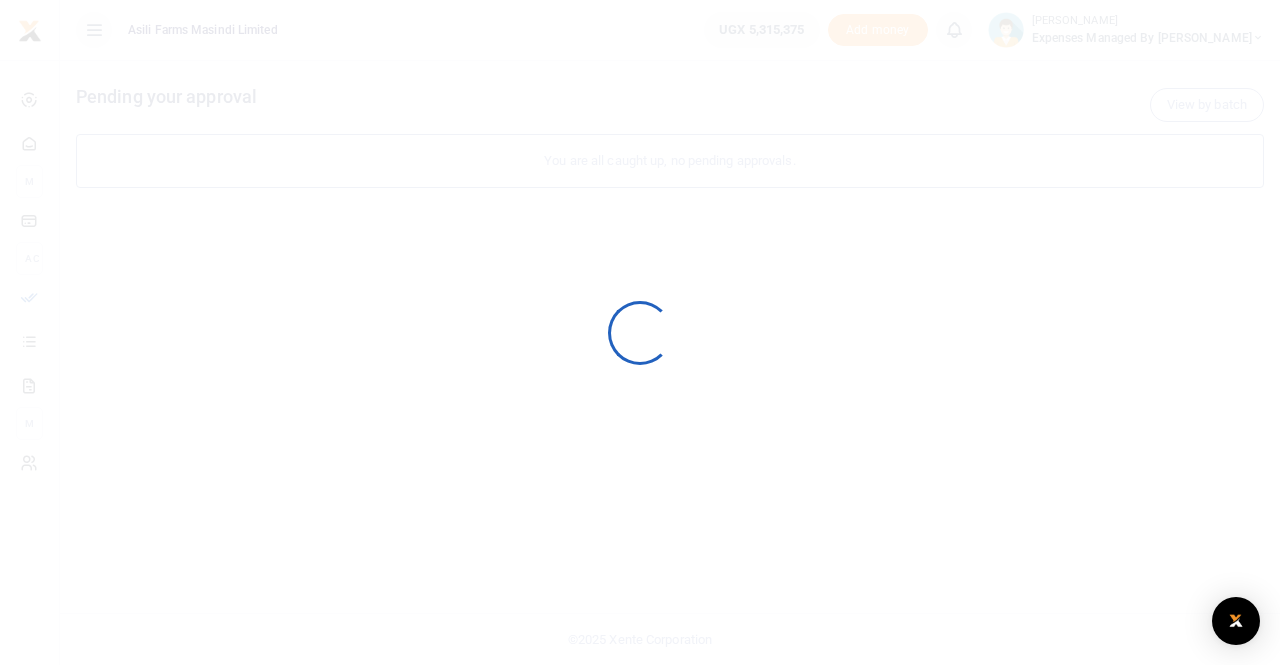 scroll, scrollTop: 0, scrollLeft: 0, axis: both 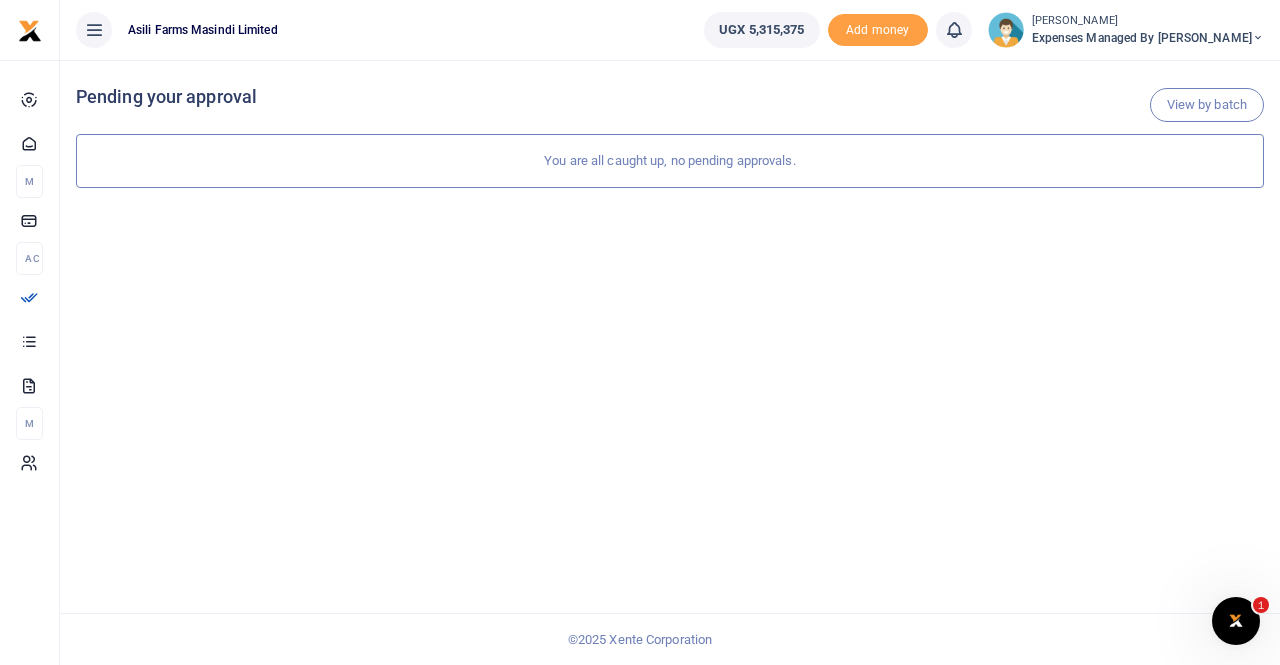 click on "Expenses Managed by Sam Ochen" at bounding box center (1148, 38) 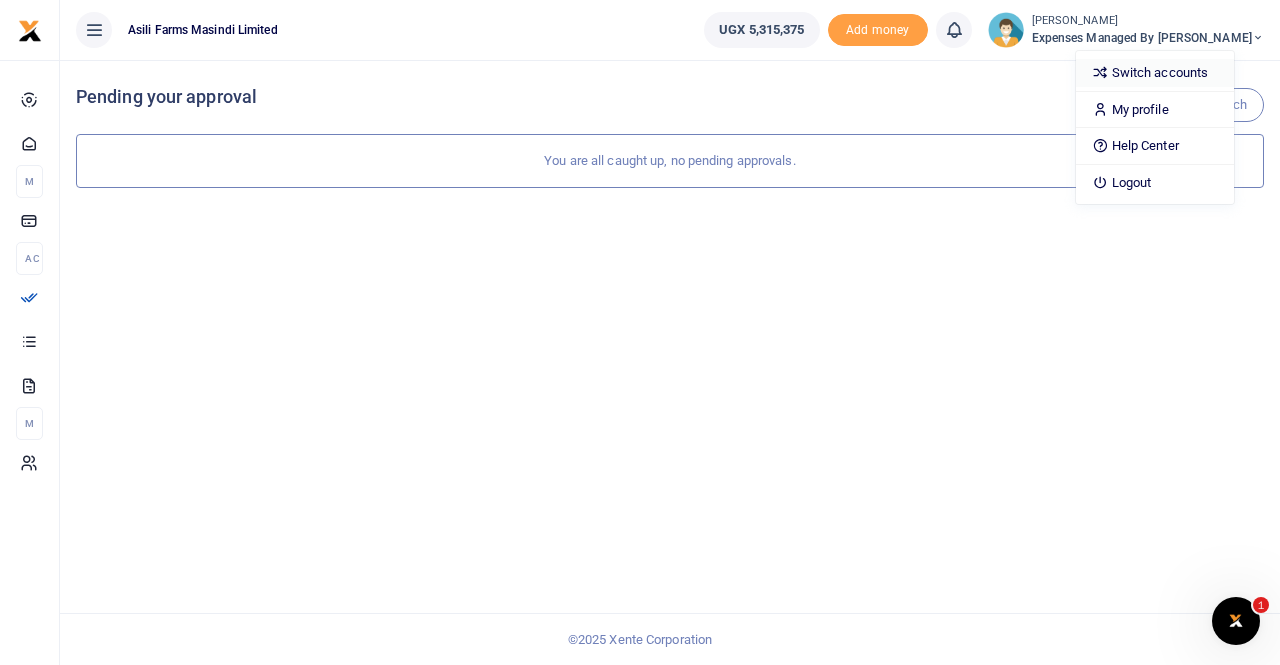 click on "Switch accounts" at bounding box center [1155, 73] 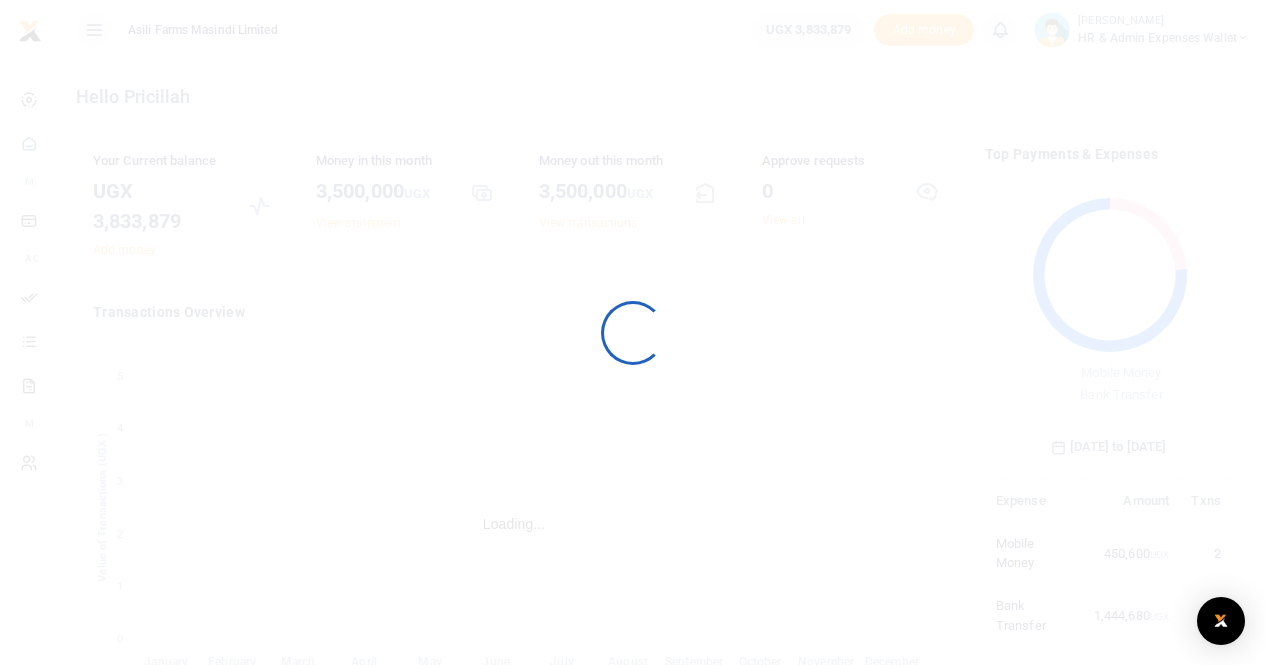 scroll, scrollTop: 0, scrollLeft: 0, axis: both 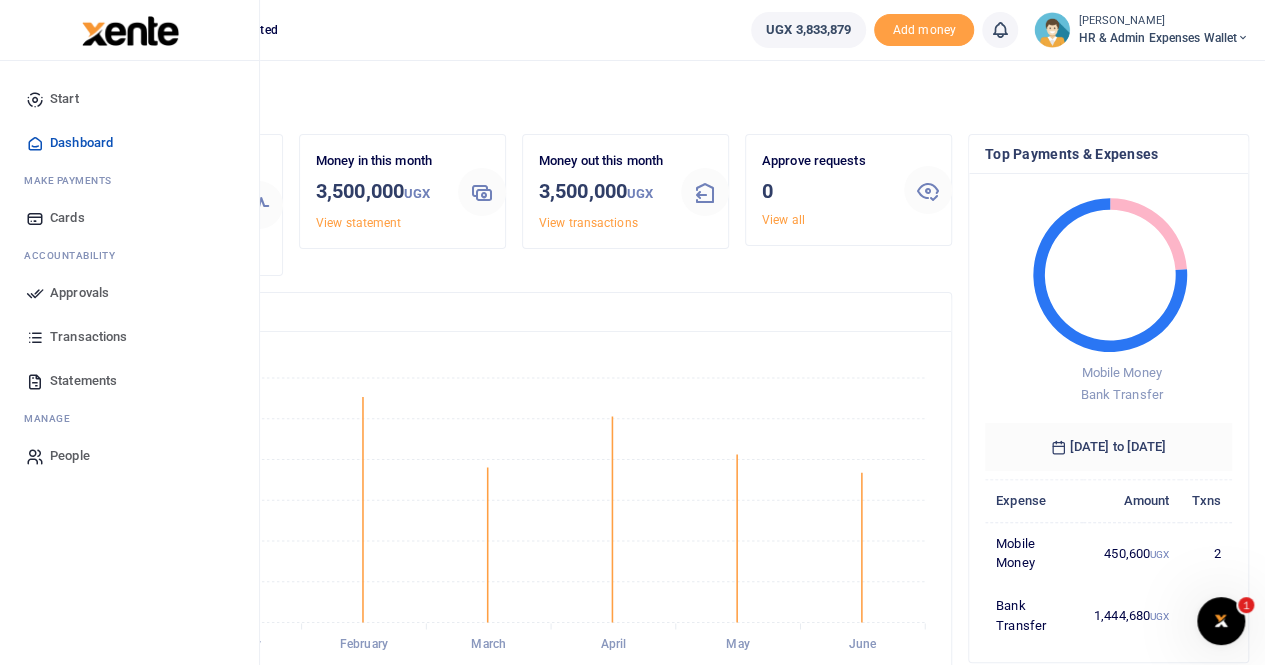 click on "Approvals" at bounding box center [79, 293] 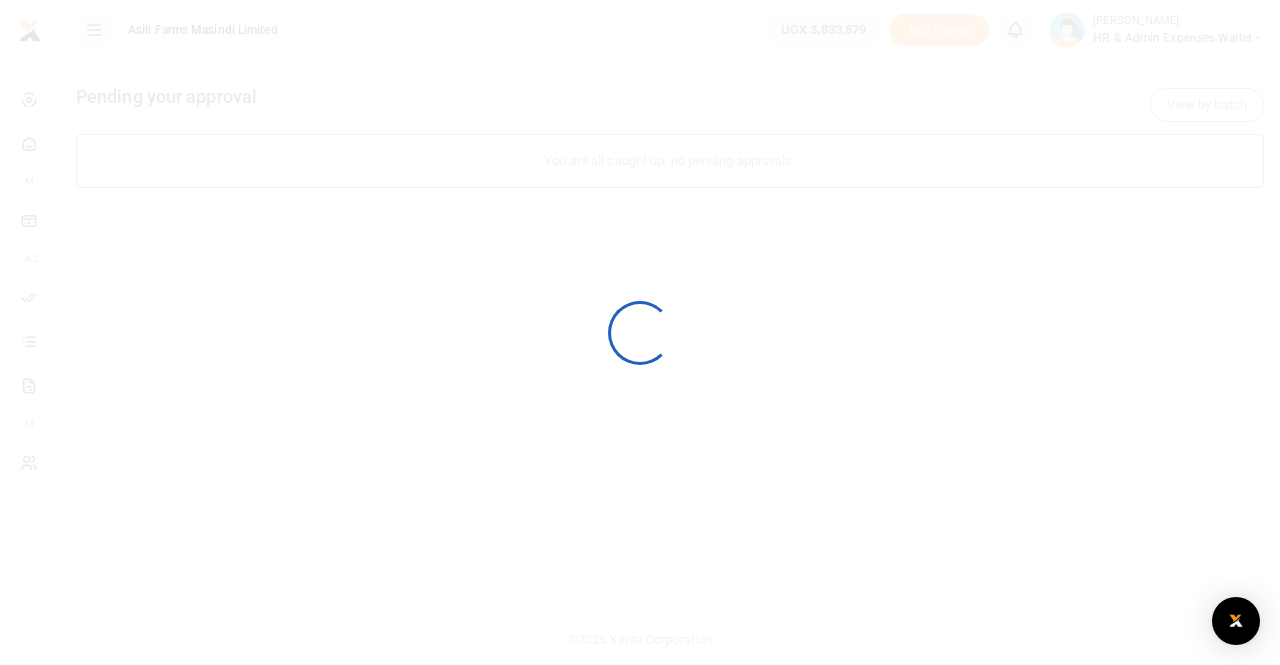 scroll, scrollTop: 0, scrollLeft: 0, axis: both 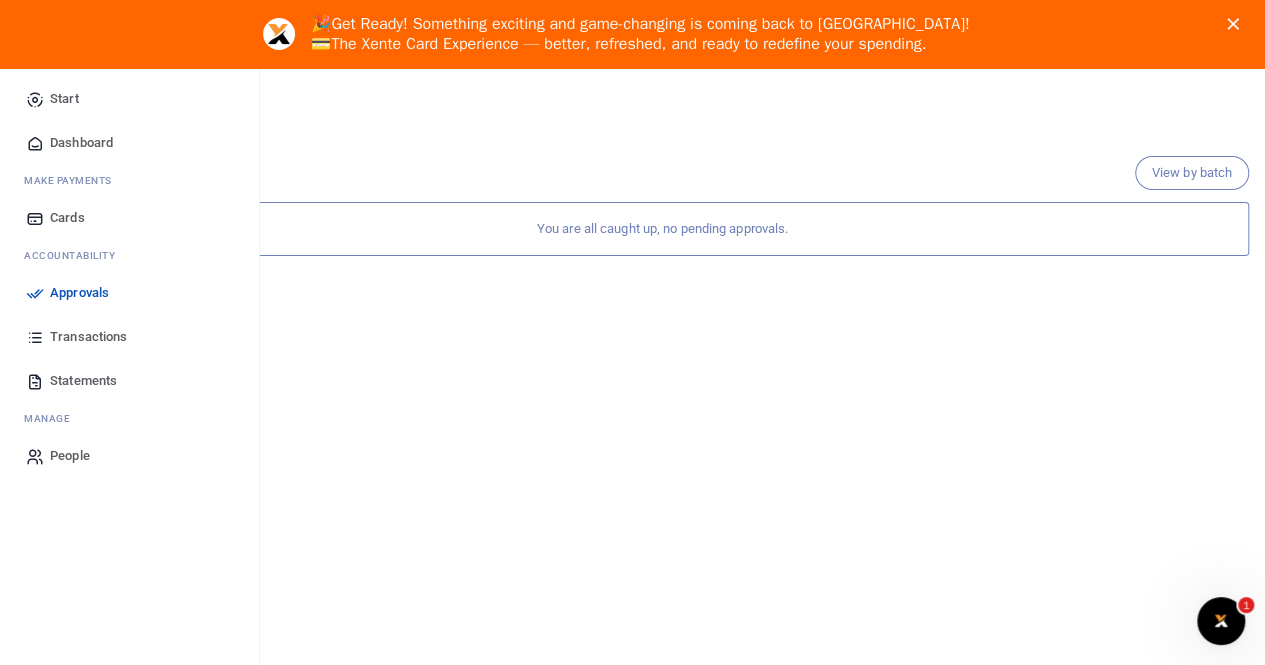 click on "Approvals" at bounding box center (79, 293) 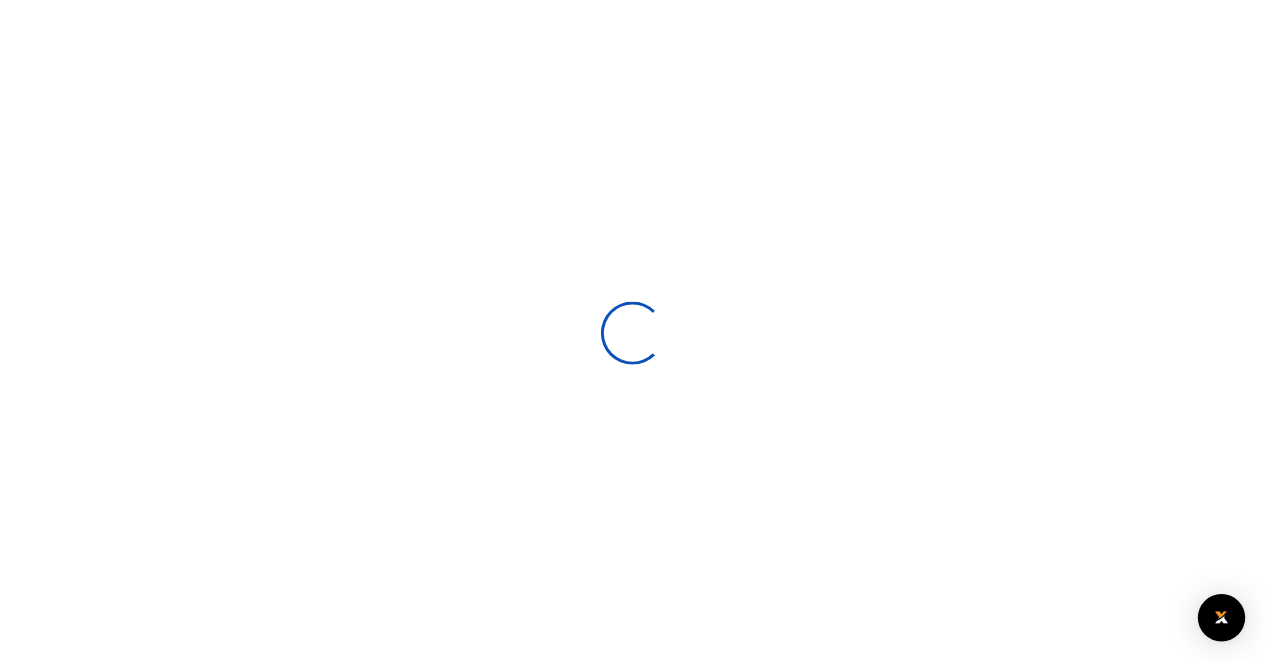 scroll, scrollTop: 0, scrollLeft: 0, axis: both 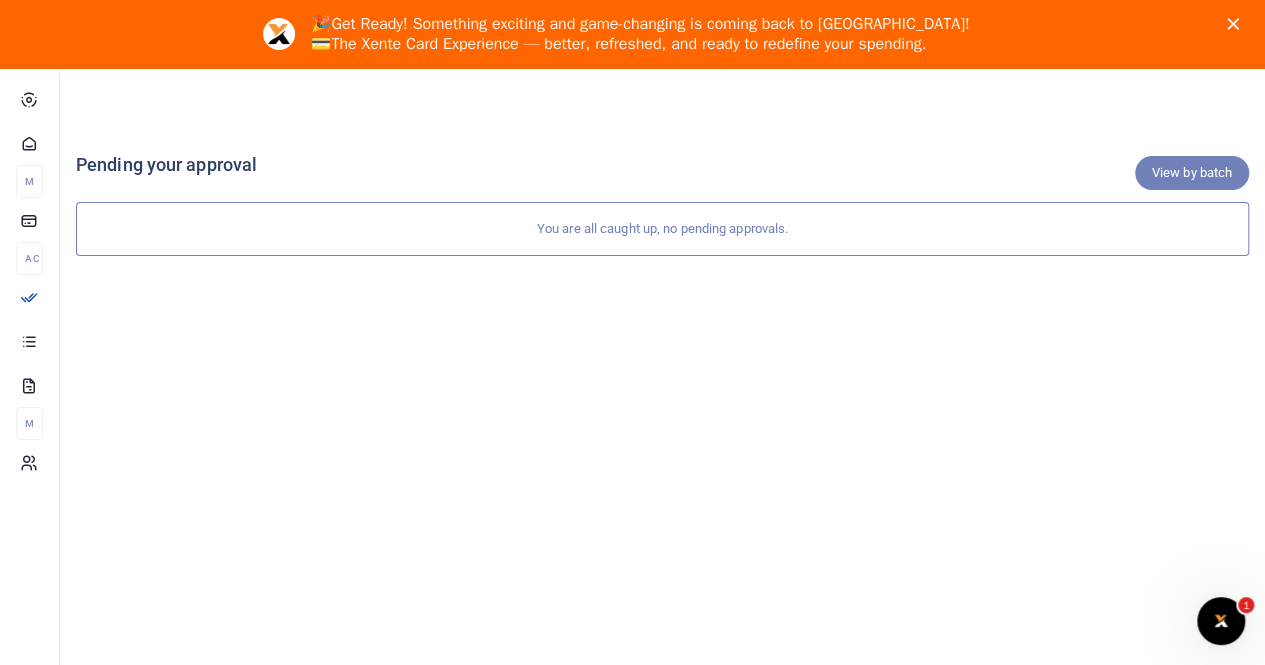 click on "View by batch" at bounding box center [1192, 173] 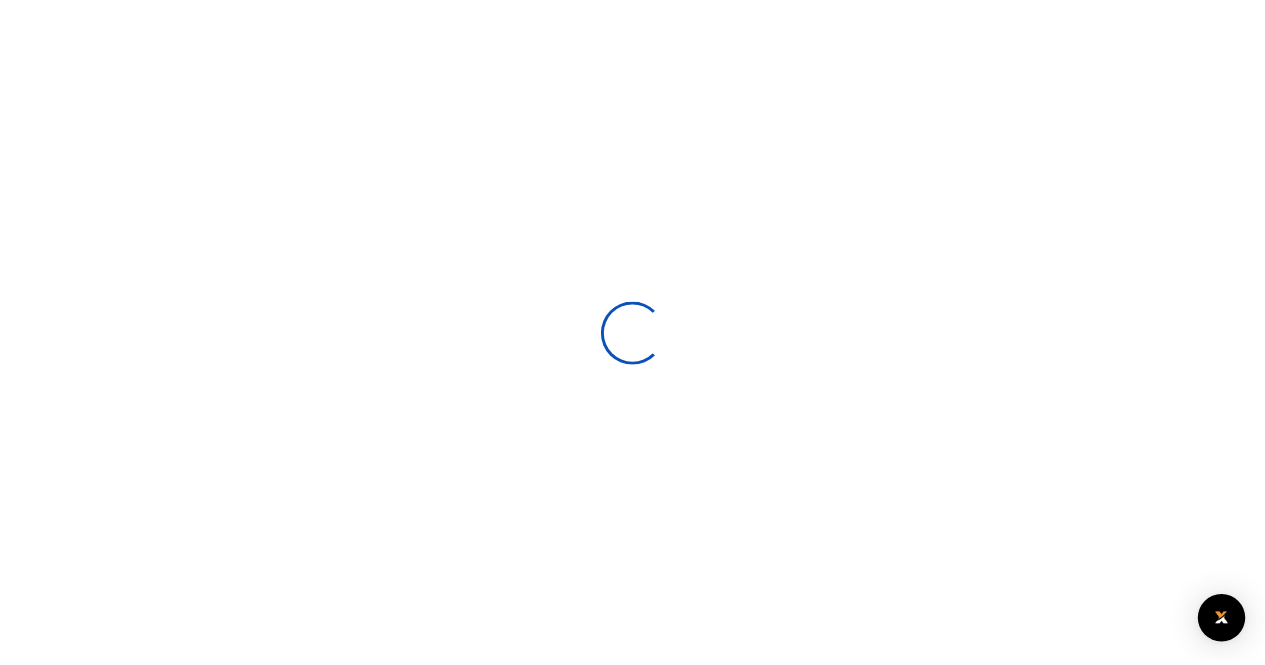 scroll, scrollTop: 0, scrollLeft: 0, axis: both 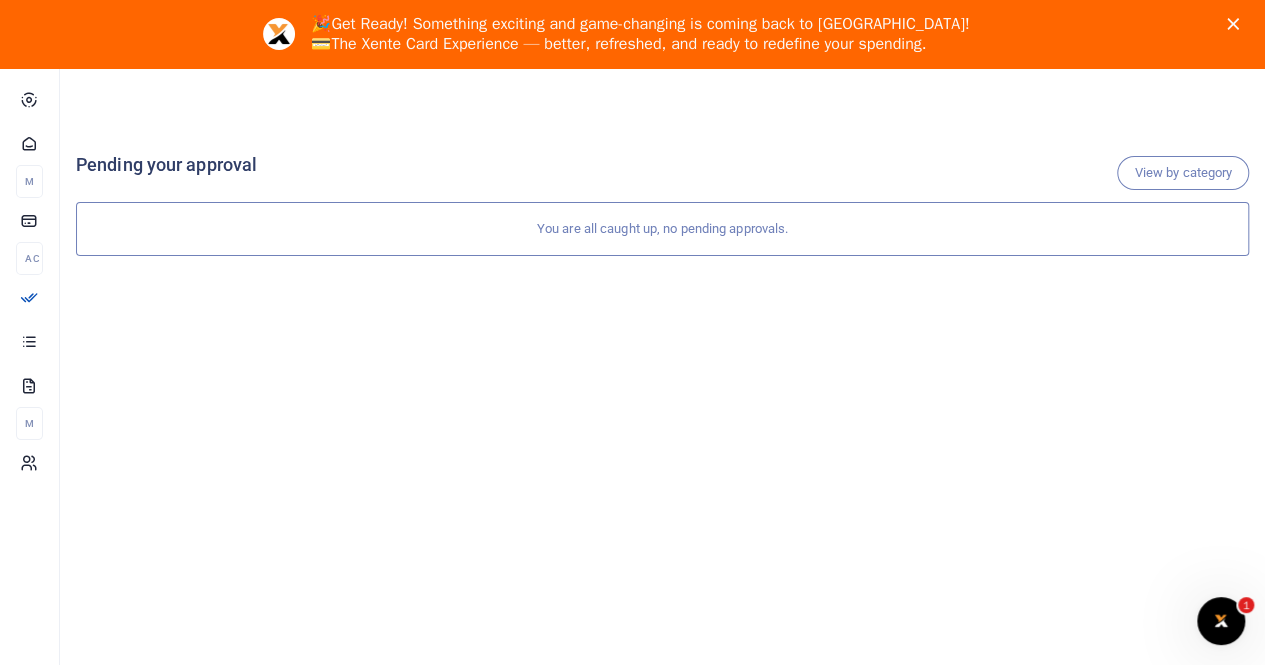 click 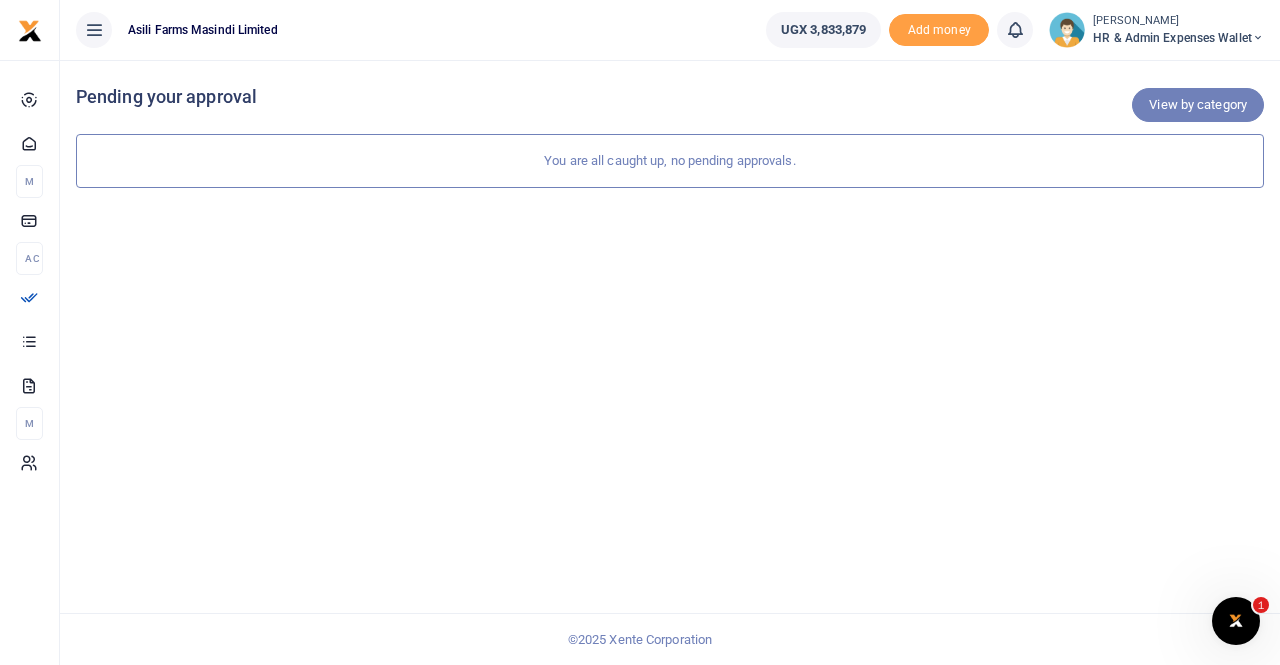 click on "View by category" at bounding box center [1198, 105] 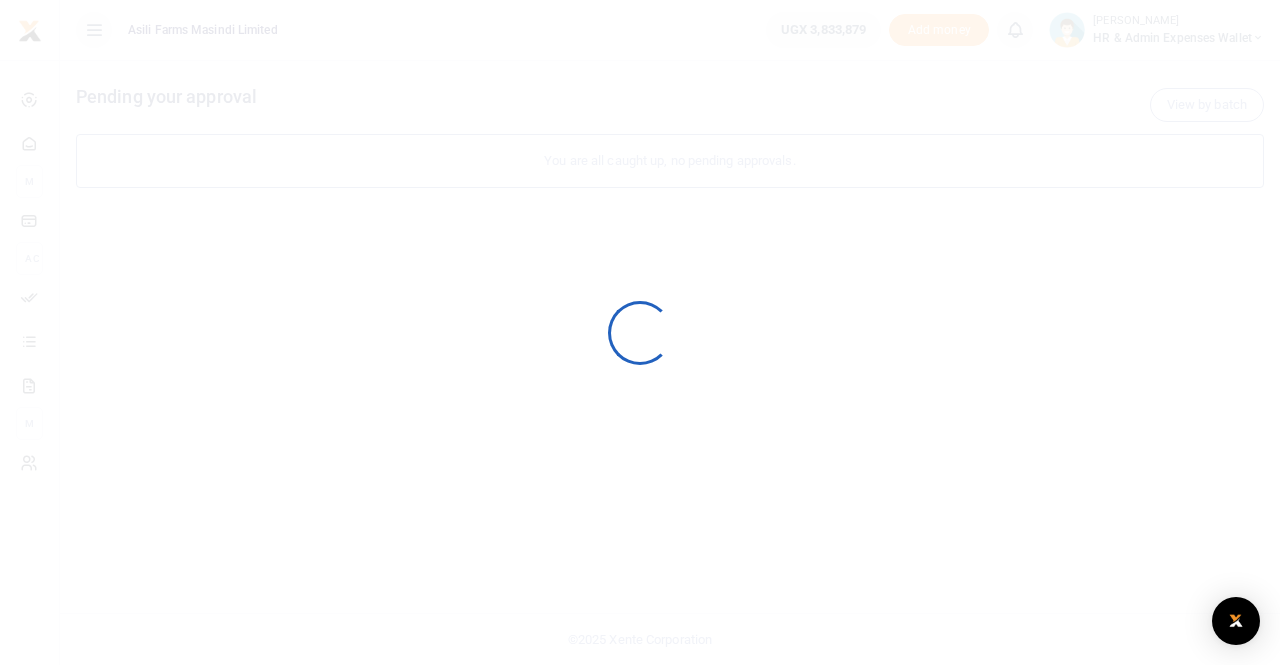 scroll, scrollTop: 0, scrollLeft: 0, axis: both 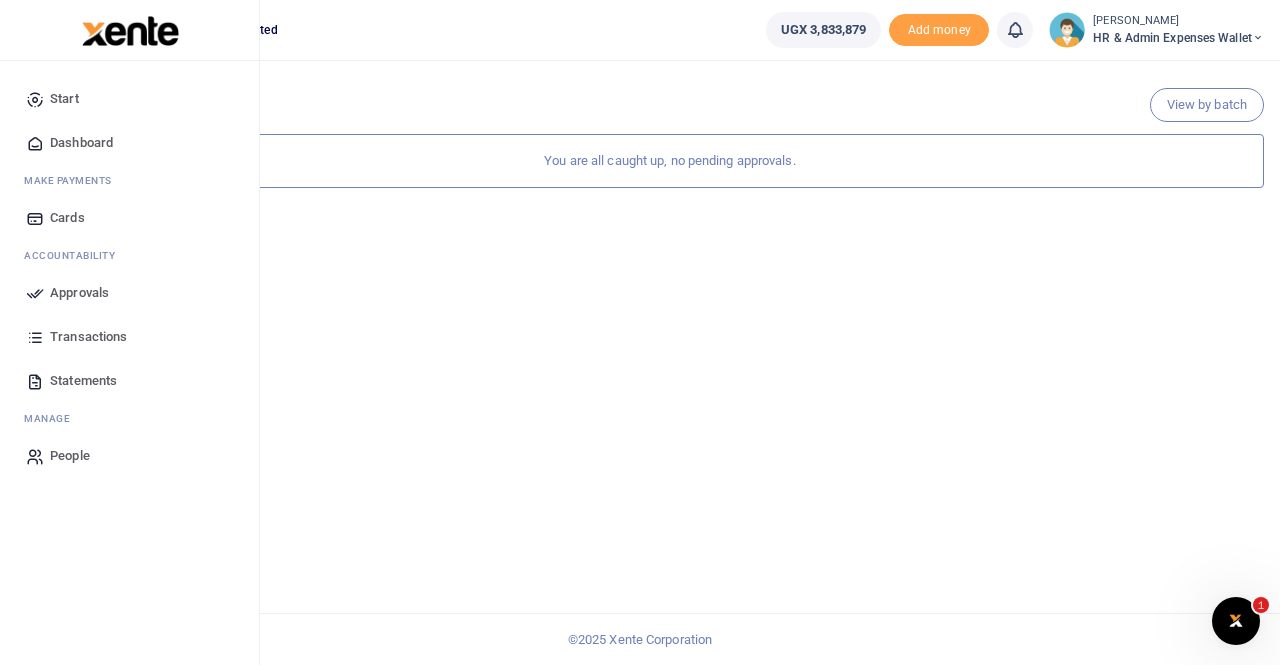 click on "Approvals" at bounding box center (79, 293) 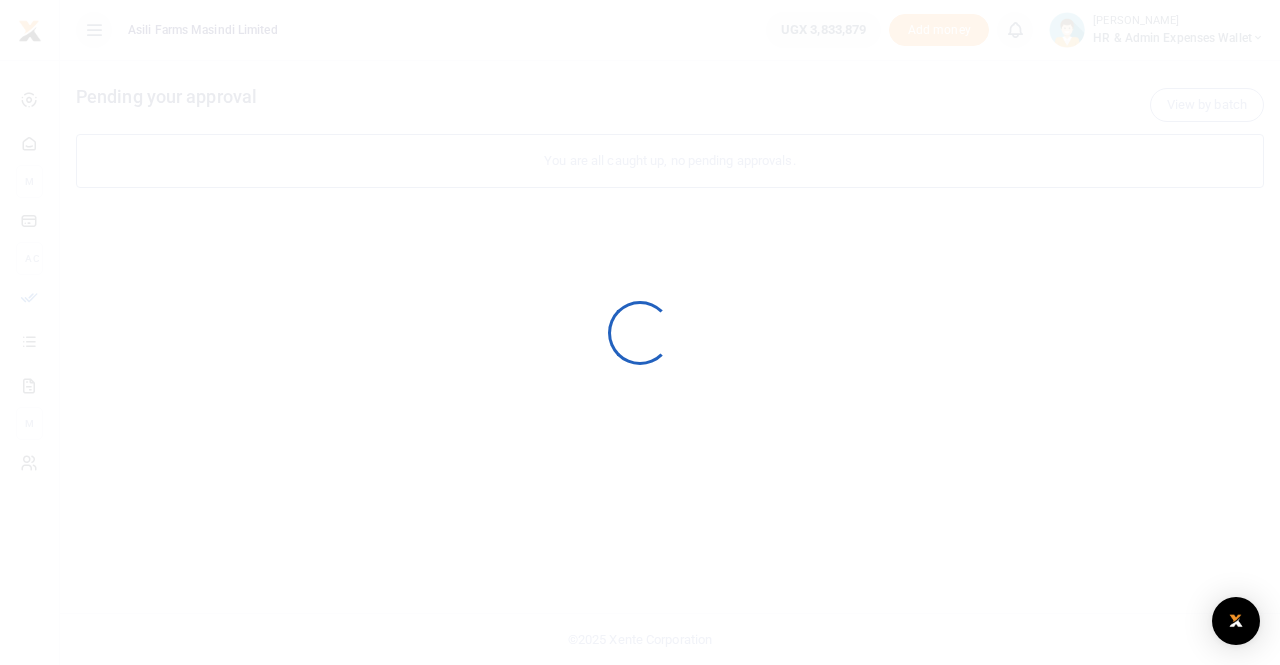 scroll, scrollTop: 0, scrollLeft: 0, axis: both 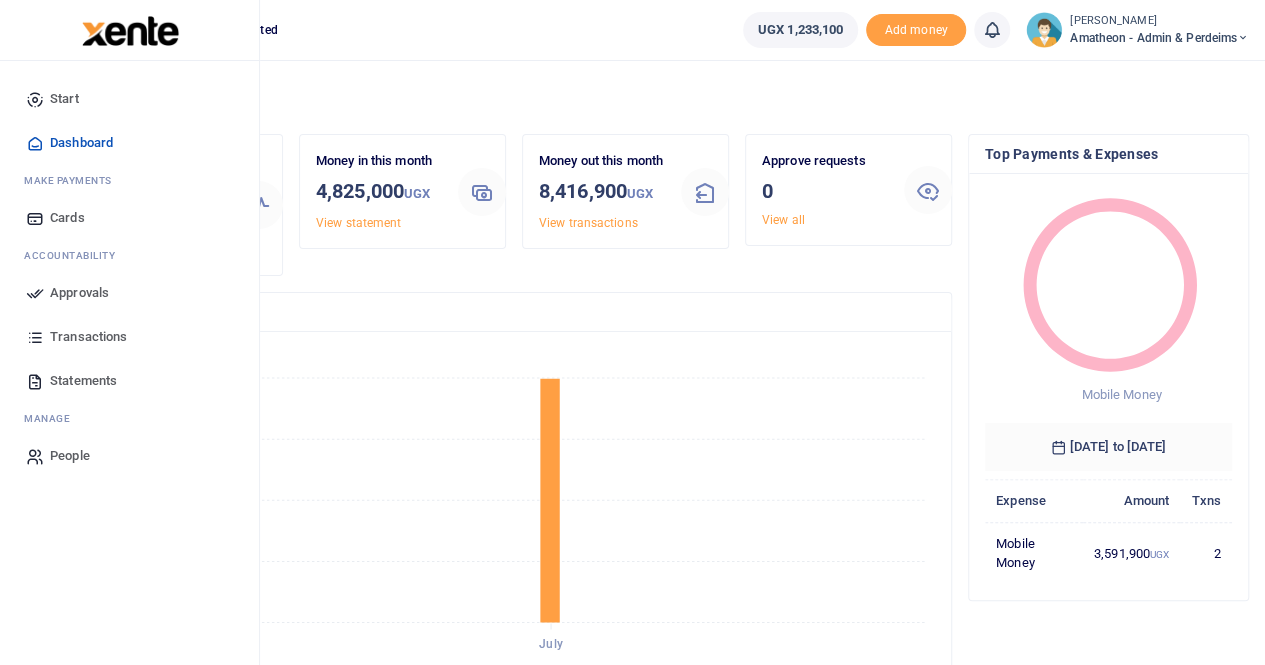 click on "Approvals" at bounding box center (79, 293) 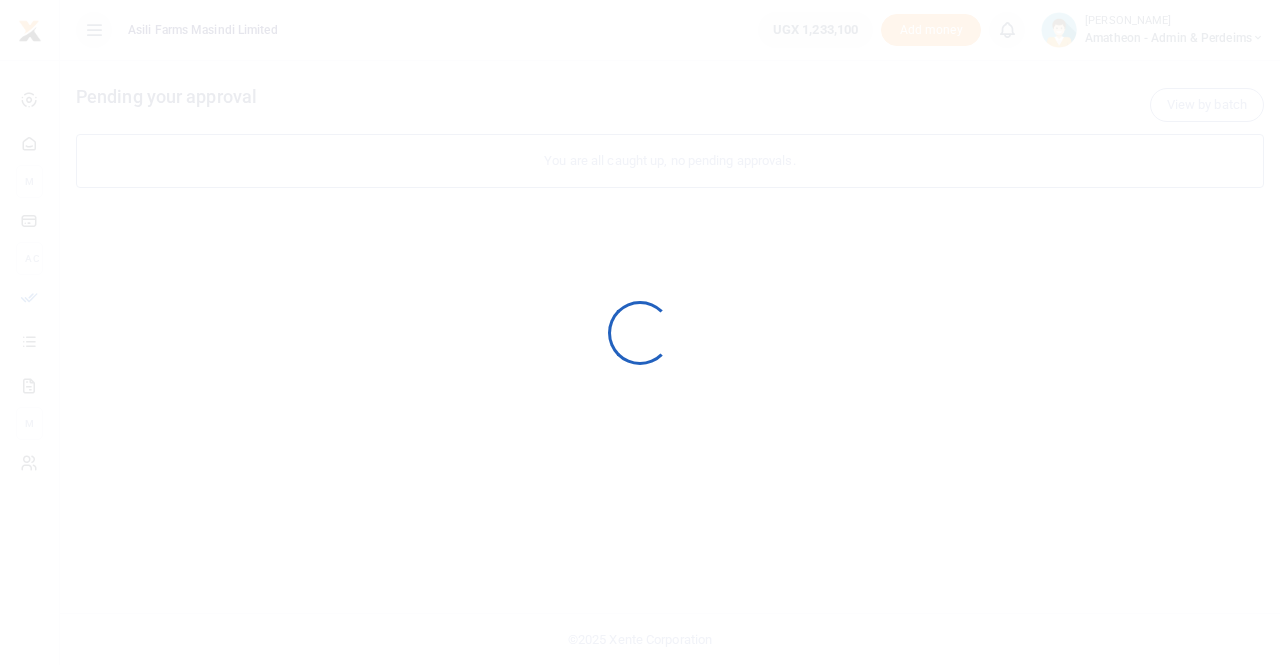 scroll, scrollTop: 0, scrollLeft: 0, axis: both 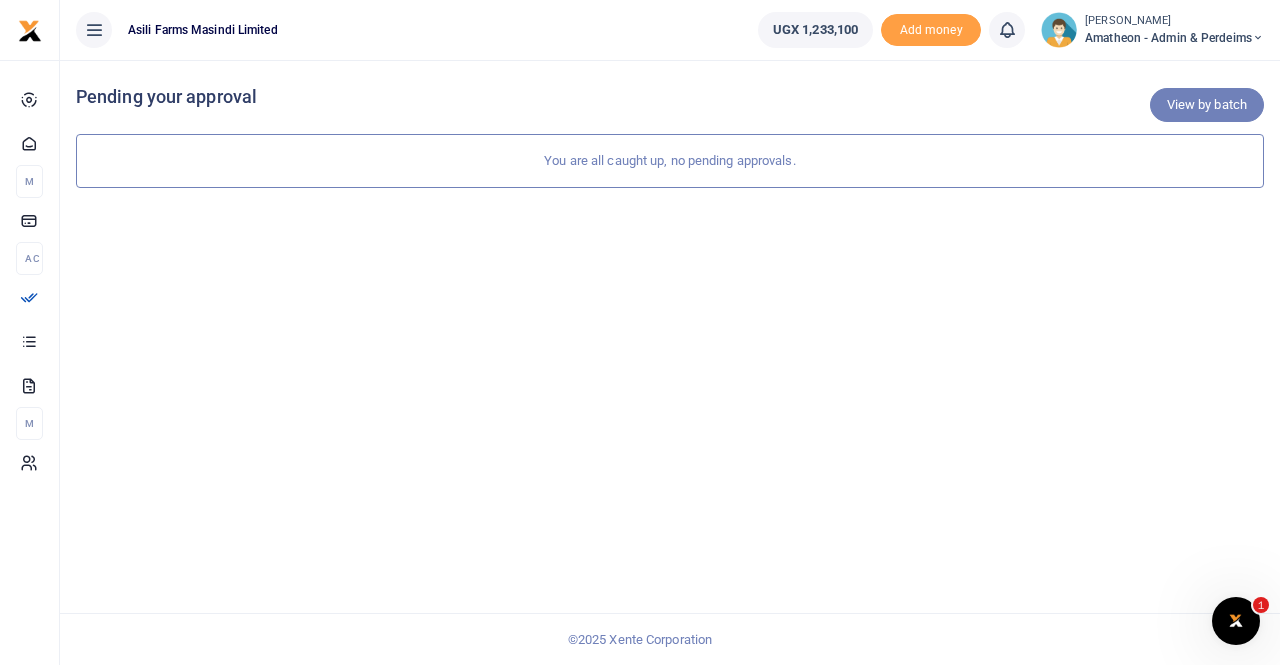 click on "View by batch" at bounding box center [1207, 105] 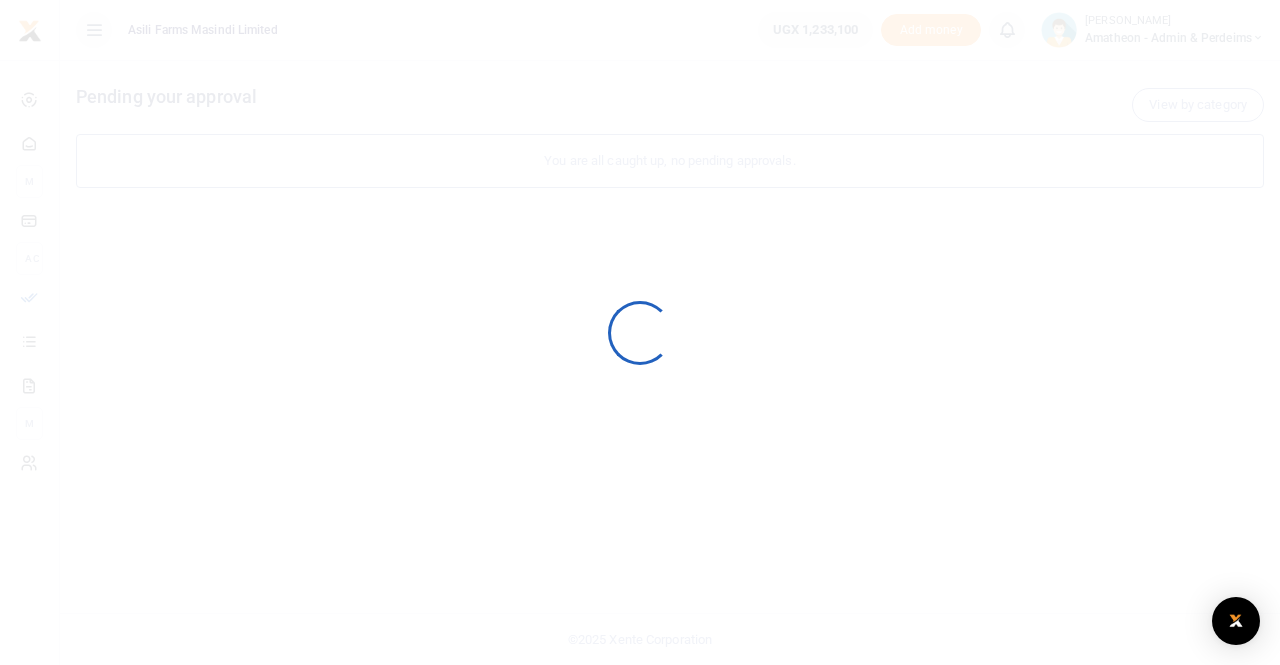 scroll, scrollTop: 0, scrollLeft: 0, axis: both 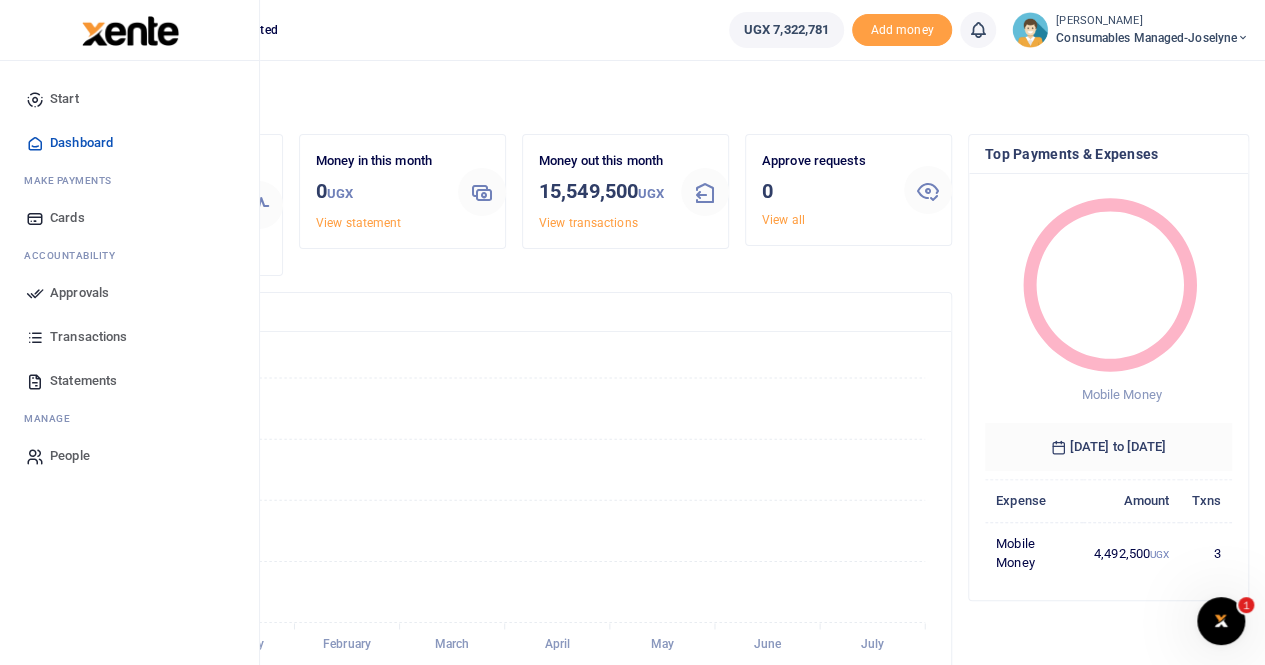 click on "Approvals" at bounding box center [79, 293] 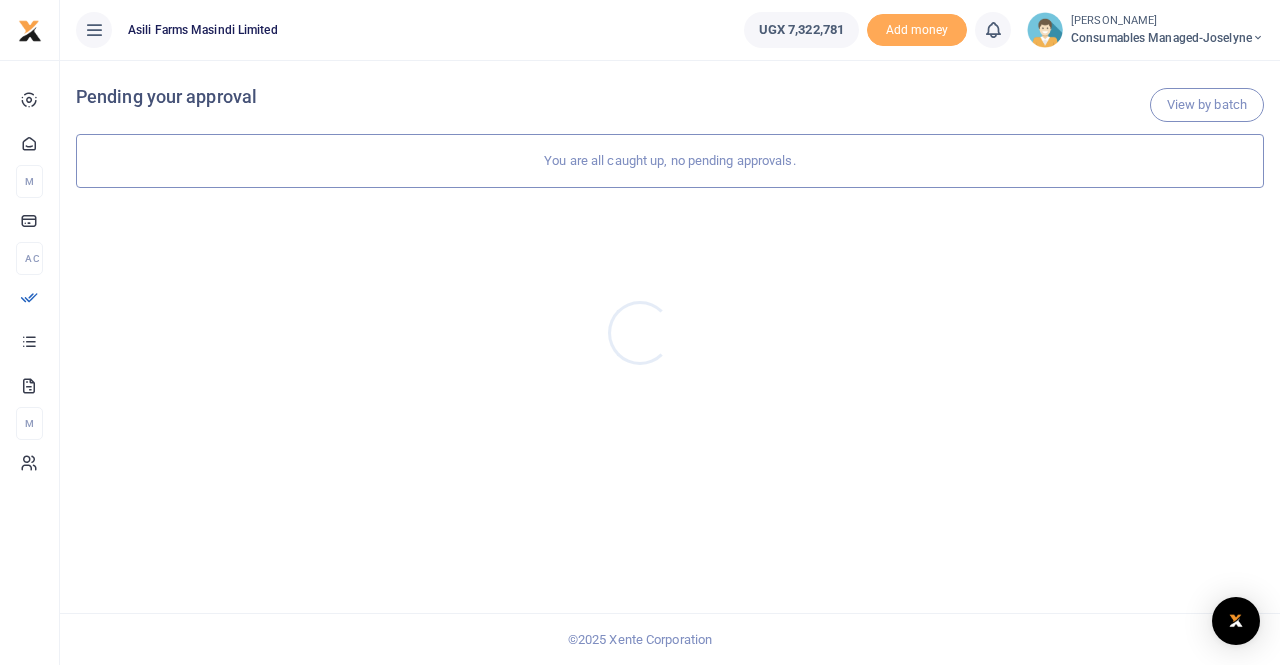 scroll, scrollTop: 0, scrollLeft: 0, axis: both 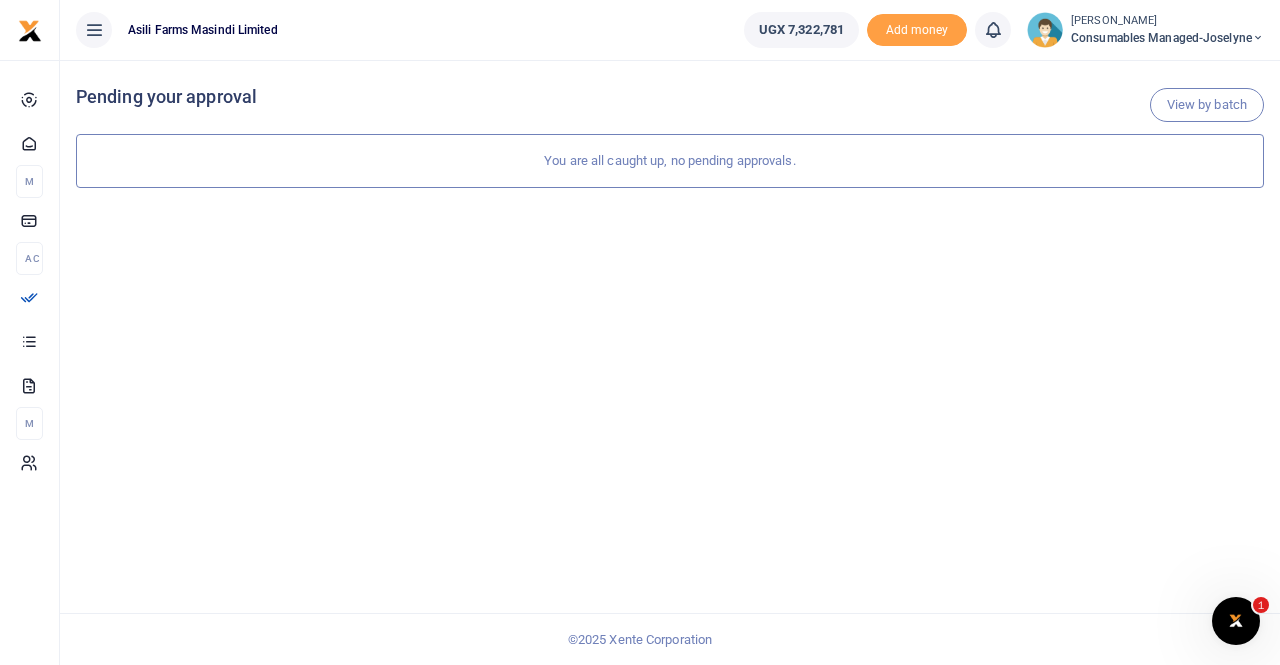 click on "You are all caught up, no pending approvals." at bounding box center [670, 161] 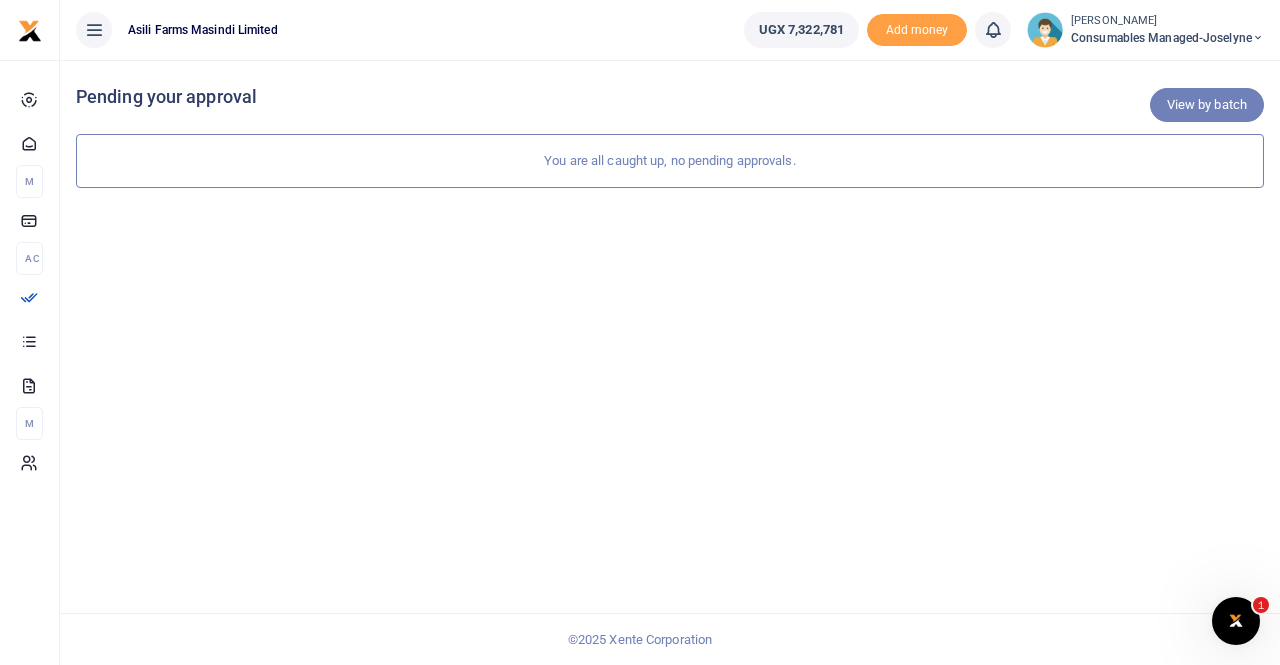 click on "View by batch" at bounding box center [1207, 105] 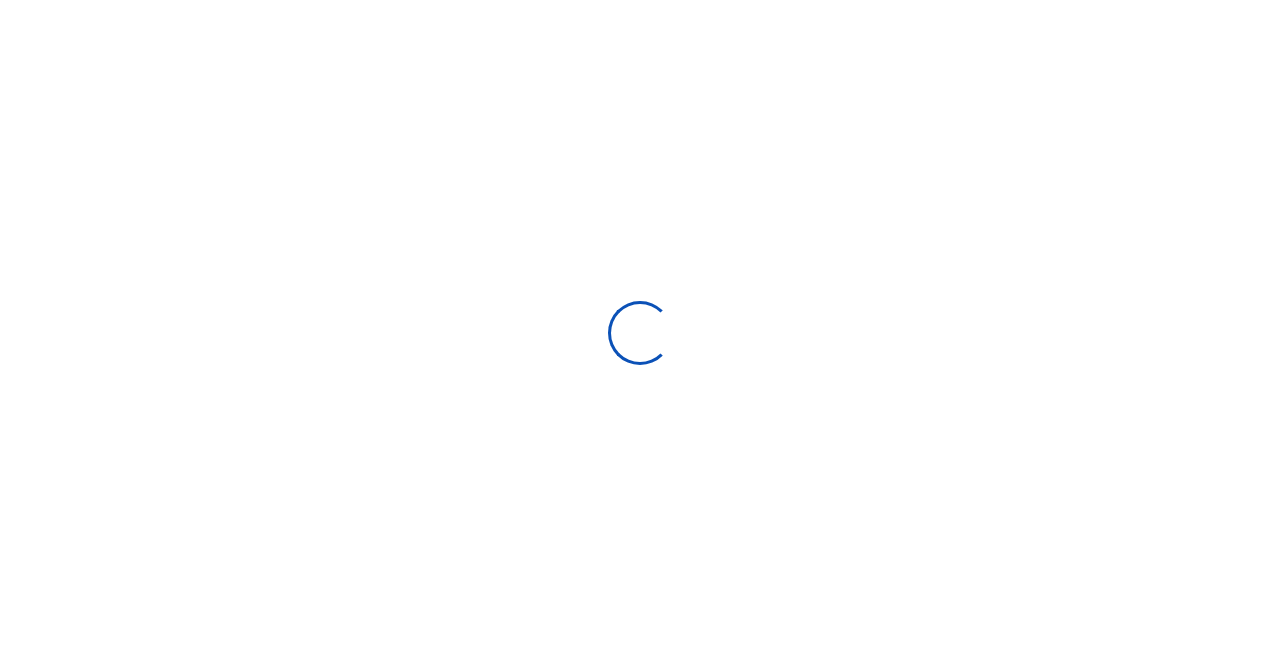 scroll, scrollTop: 0, scrollLeft: 0, axis: both 